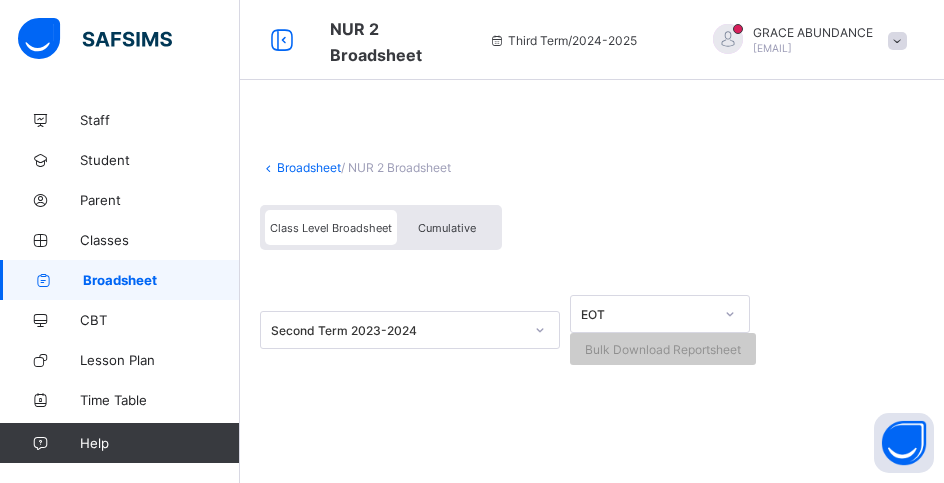 scroll, scrollTop: 0, scrollLeft: 0, axis: both 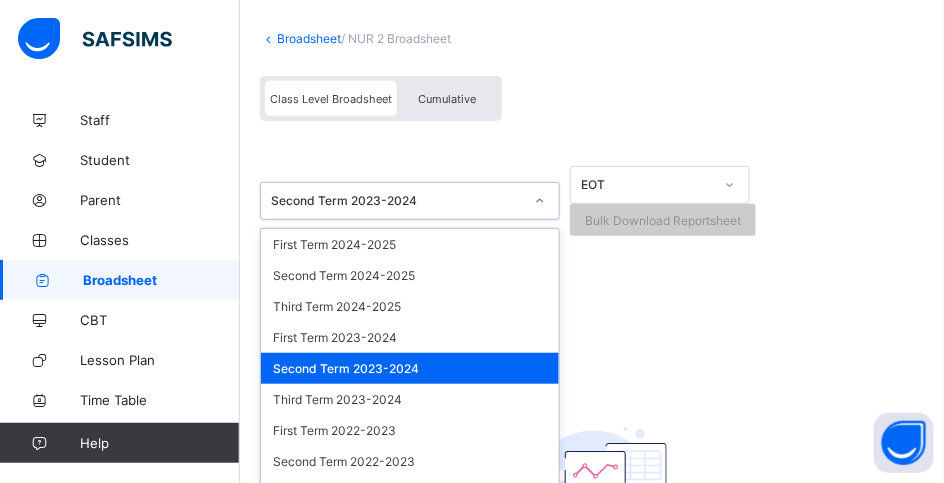 click on "option Second Term 2023-2024 focused, 5 of 39. 39 results available. Use Up and Down to choose options, press Enter to select the currently focused option, press Escape to exit the menu, press Tab to select the option and exit the menu. Second Term 2023-2024 First Term 2024-2025 Second Term 2024-2025 Third Term 2024-2025 First Term 2023-2024 Second Term 2023-2024 Third Term 2023-2024 First Term 2022-2023 Second Term 2022-2023 Third Term 2022-2023 First Term 2021-2022 Second Term 2021-2022 Third Term 2021-2022 First Term 2020-2021 Second Term 2020-2021 Third Term 2020-2021 First Term 2019-2020 Second Term 2019-2020 Third Term 2019-2020 First Term 2018-2019 Second Term 2018-2019 Third Term 2018-2019 First Term 2017-2018 Second Term 2017-2018 Third Term 2017-2018 First Term 2016-2017 Second Term 2016-2017 Third Term 2016-2017 First Term 2015-2016 Second Term 2015-2016 Third Term 2015-2016 First Term 2014-2015 Second Term 2014-2015 Third Term 2014-2015 First Term 2013-2014 Second Term 2013-2014" at bounding box center (410, 201) 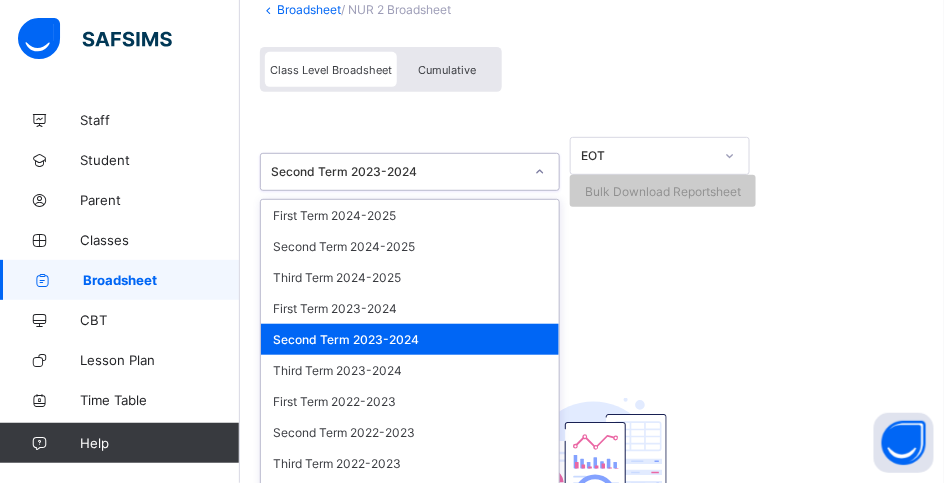 scroll, scrollTop: 181, scrollLeft: 0, axis: vertical 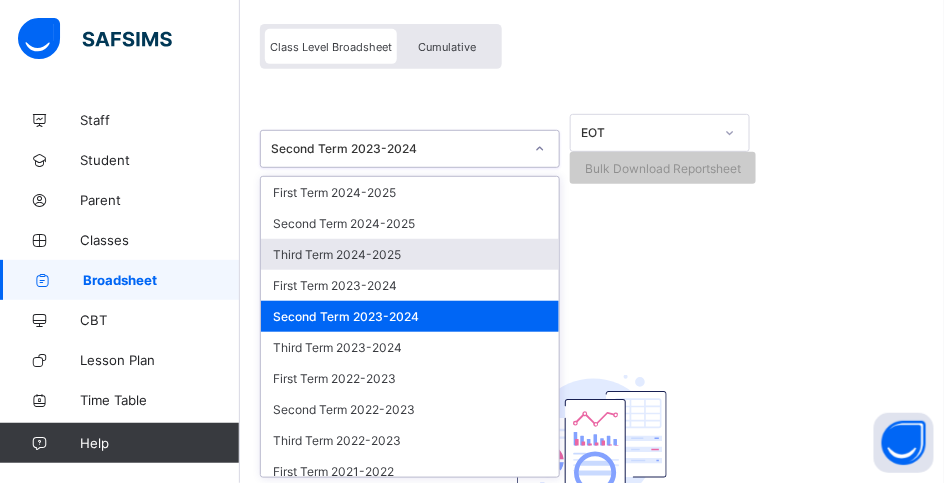 click on "Third Term 2024-2025" at bounding box center [410, 254] 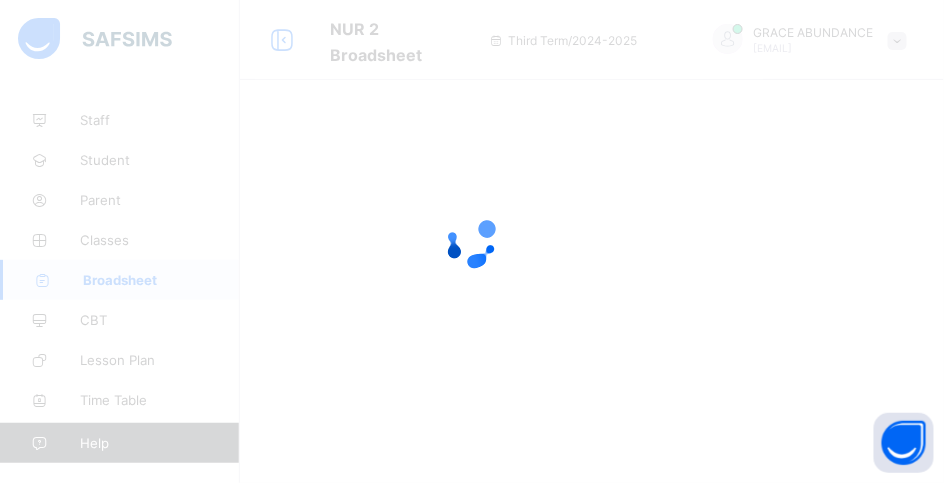 scroll, scrollTop: 0, scrollLeft: 0, axis: both 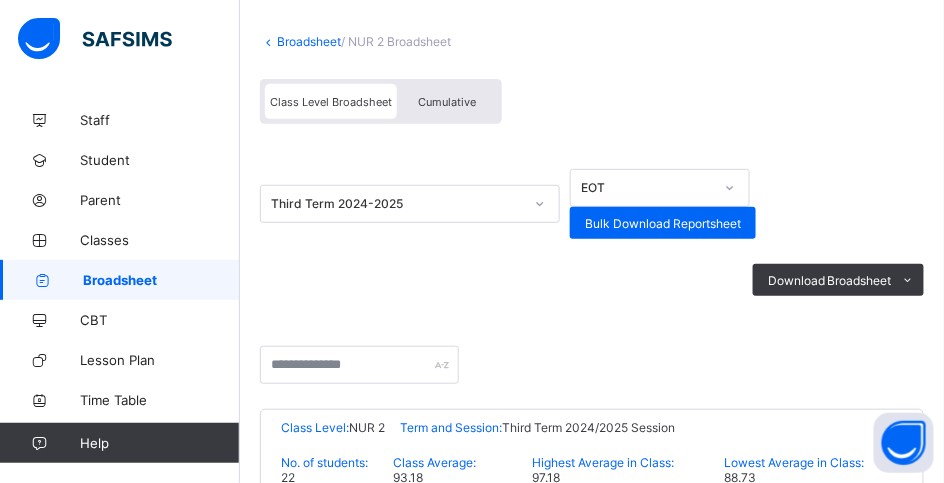 click on "Third Term 2024-2025" at bounding box center [410, 204] 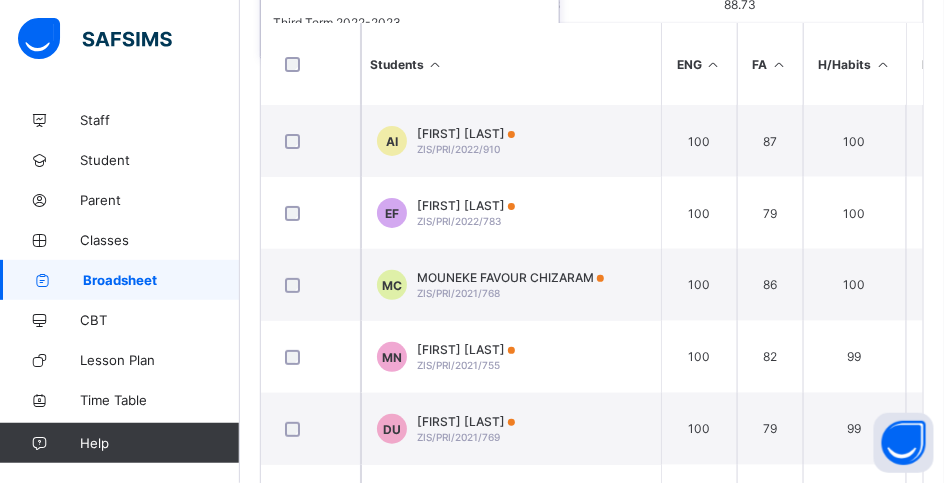 scroll, scrollTop: 600, scrollLeft: 0, axis: vertical 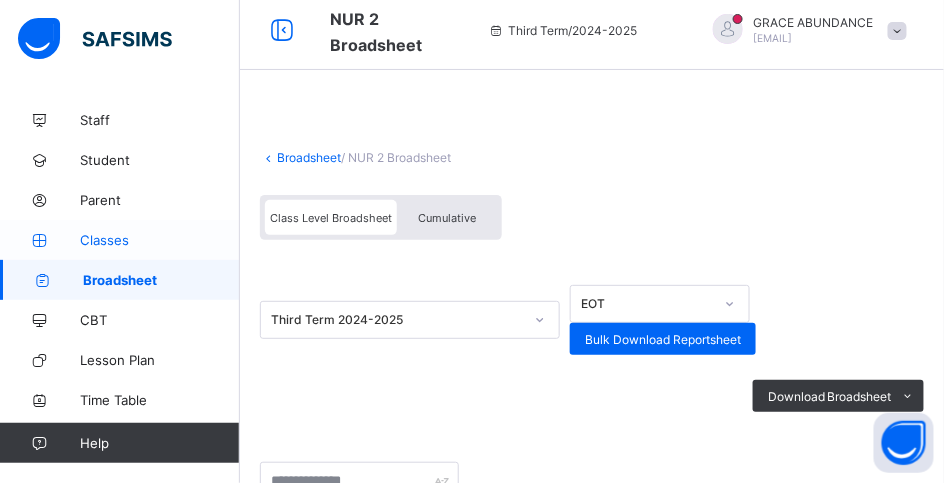 click on "Classes" at bounding box center (120, 240) 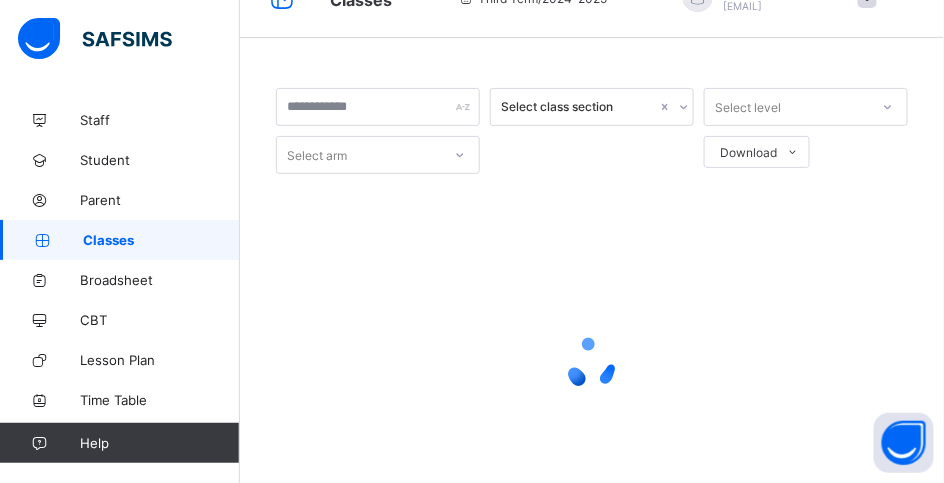 scroll, scrollTop: 0, scrollLeft: 0, axis: both 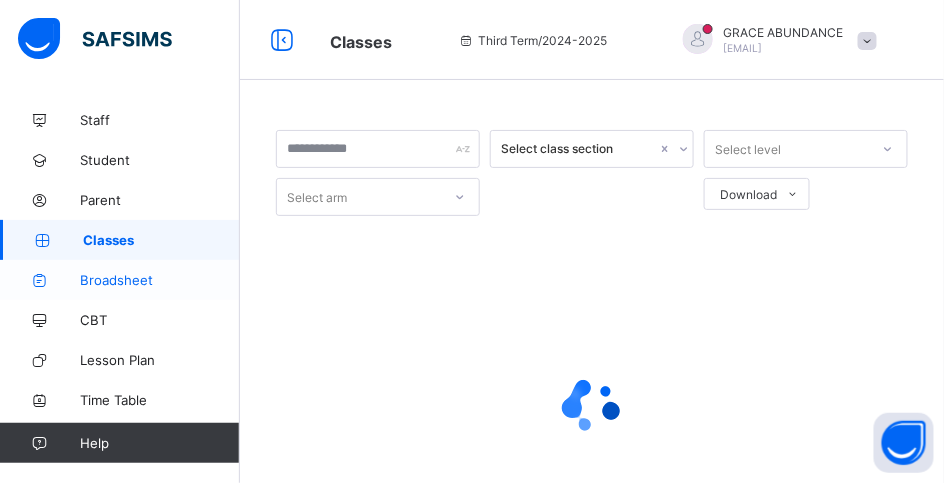 click on "Broadsheet" at bounding box center [160, 280] 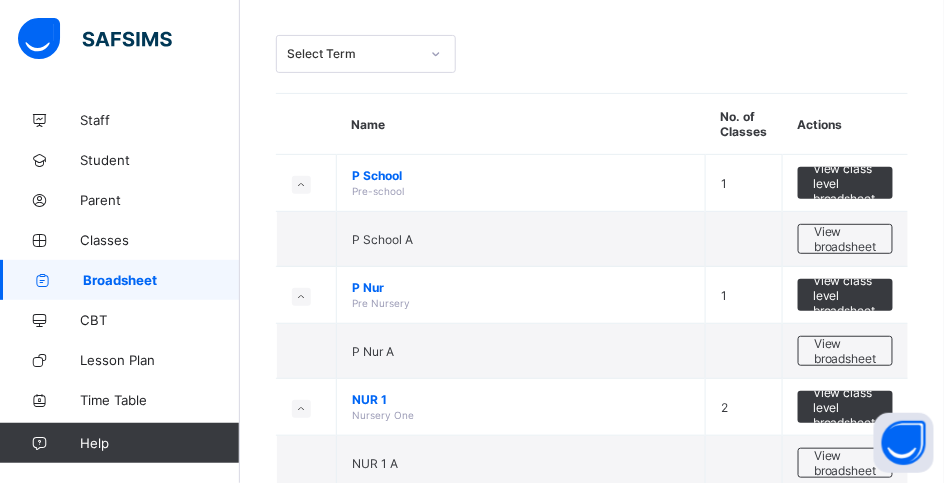 scroll, scrollTop: 120, scrollLeft: 0, axis: vertical 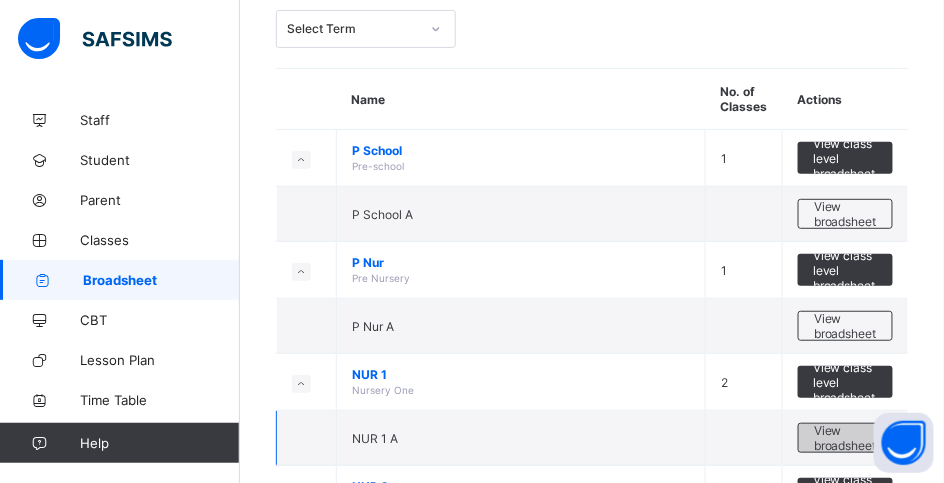 click on "View broadsheet" at bounding box center [845, 438] 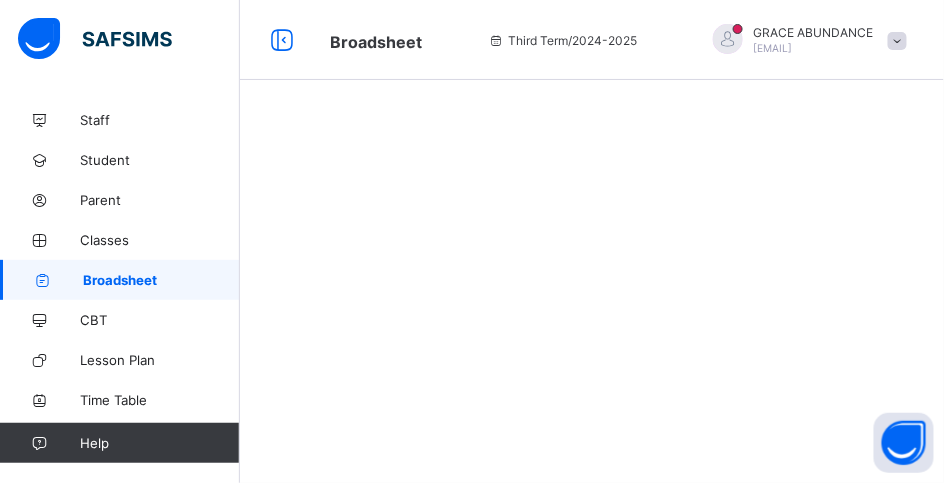 scroll, scrollTop: 0, scrollLeft: 0, axis: both 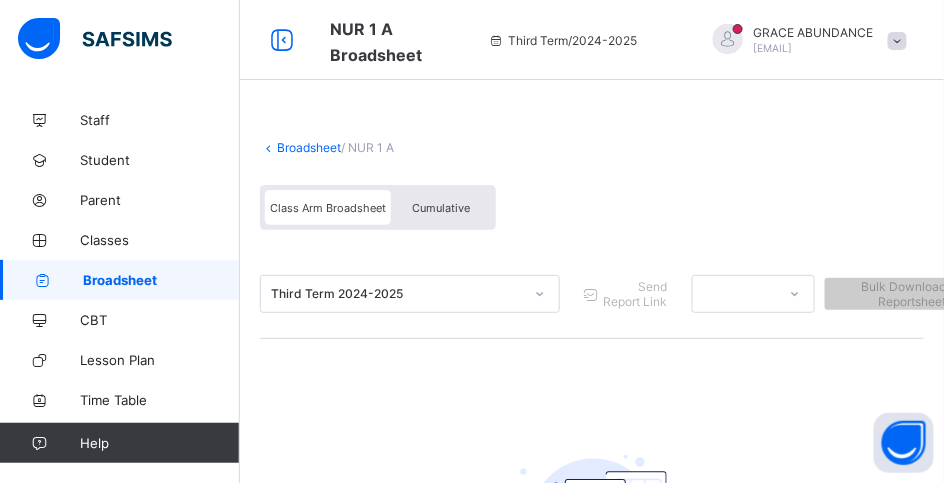 click on "Cumulative" at bounding box center (441, 208) 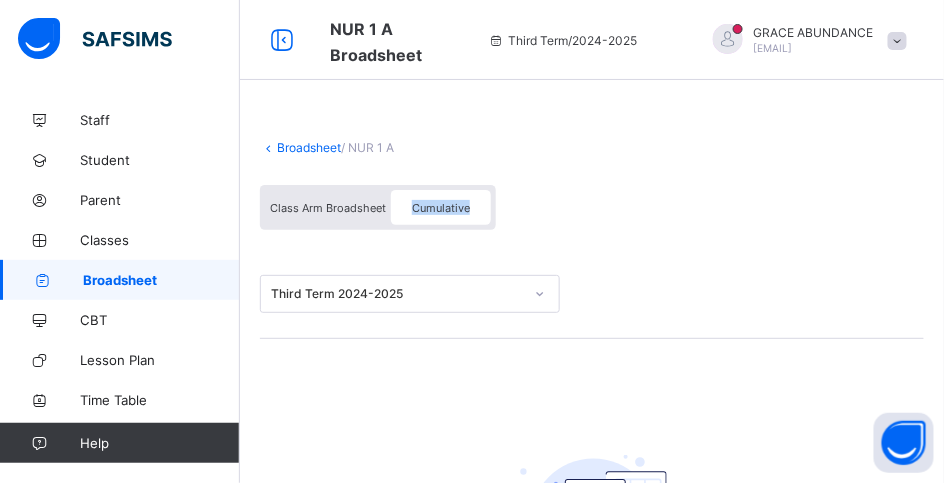 click on "Cumulative" at bounding box center [441, 208] 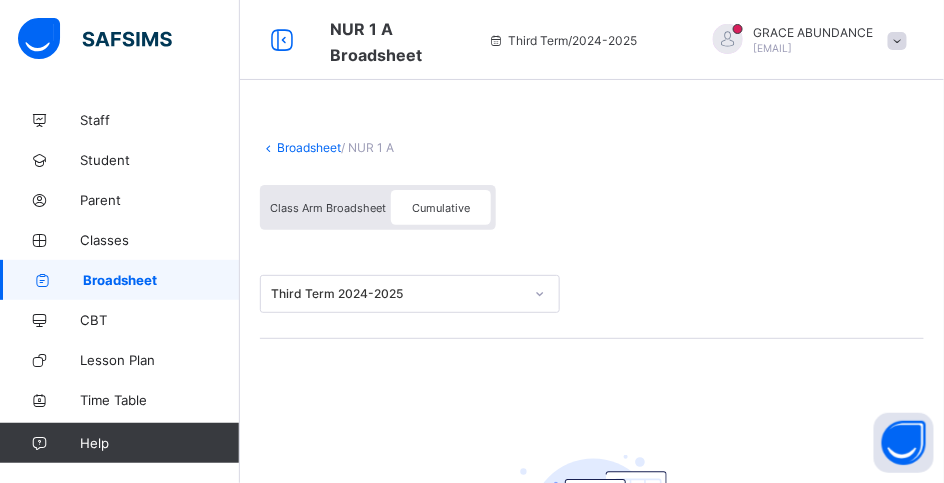 click on "Cumulative" at bounding box center (441, 208) 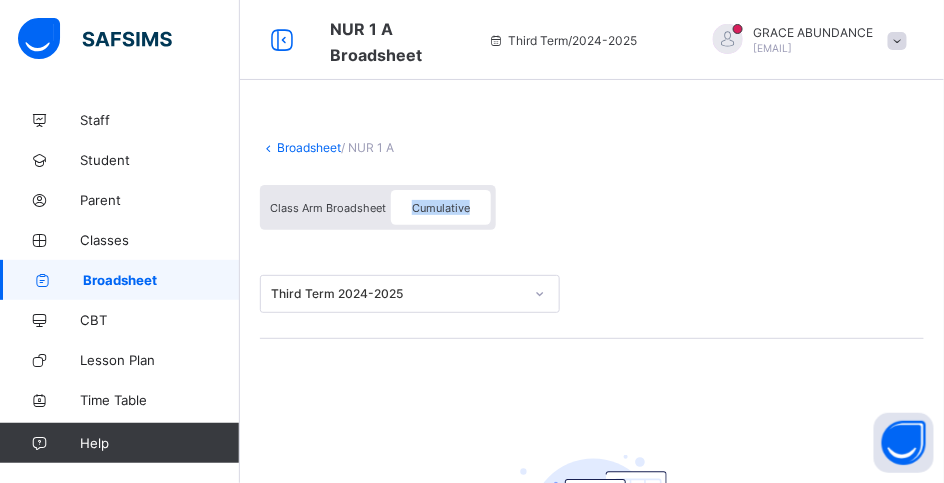 click on "Cumulative" at bounding box center (441, 208) 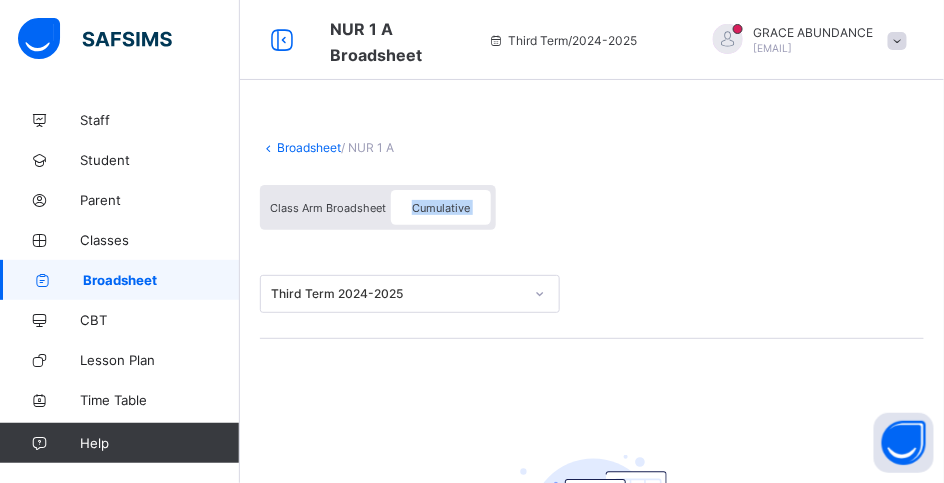 click on "Cumulative" at bounding box center (441, 208) 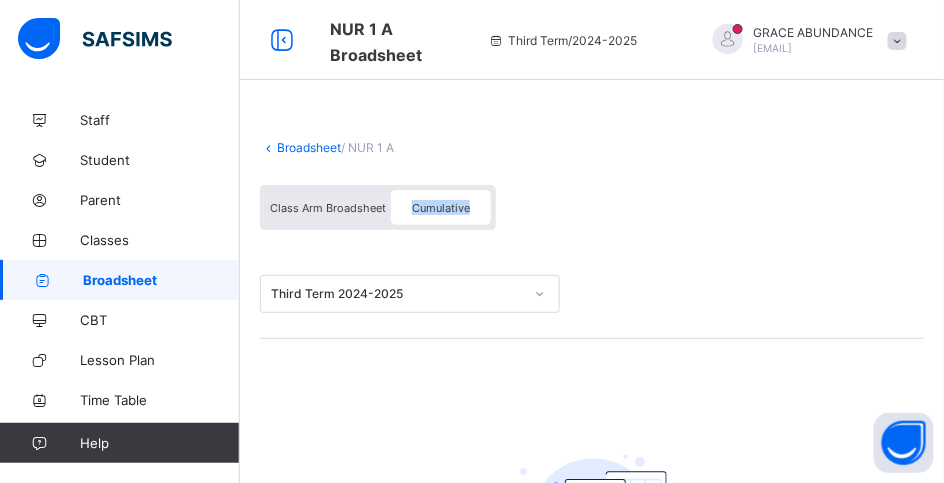 click on "Cumulative" at bounding box center (441, 208) 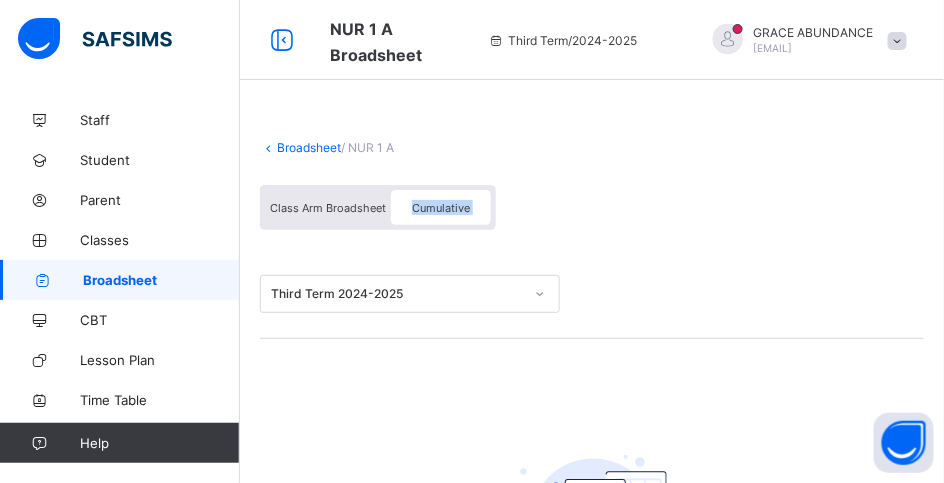 click on "Cumulative" at bounding box center (441, 208) 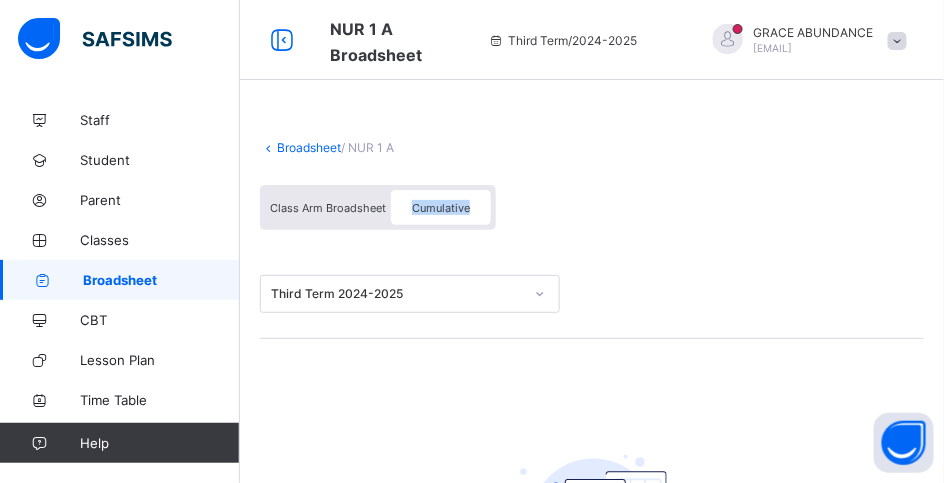 click on "Cumulative" at bounding box center (441, 208) 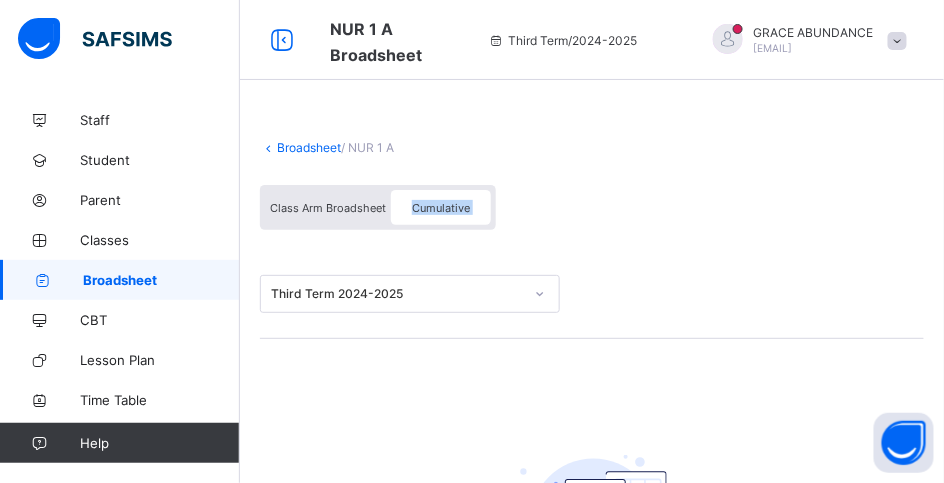 click on "Cumulative" at bounding box center [441, 208] 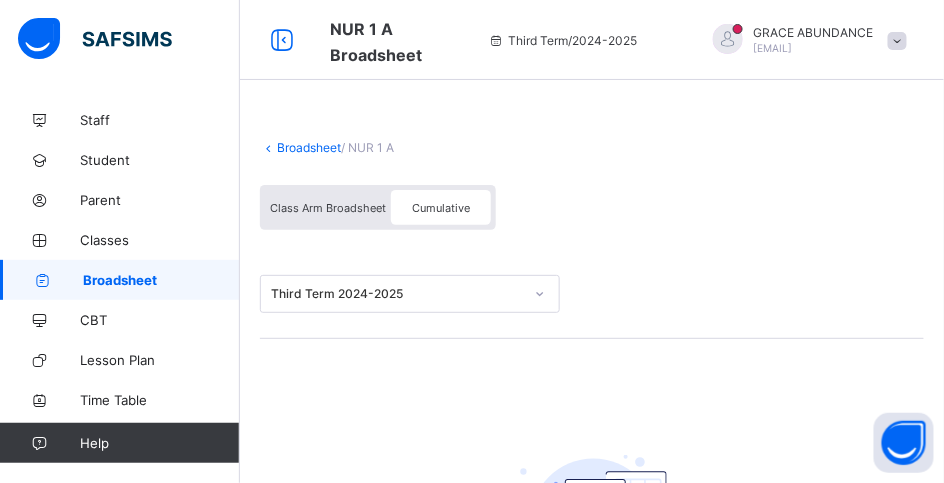click on "Third Term 2024-2025" at bounding box center [397, 294] 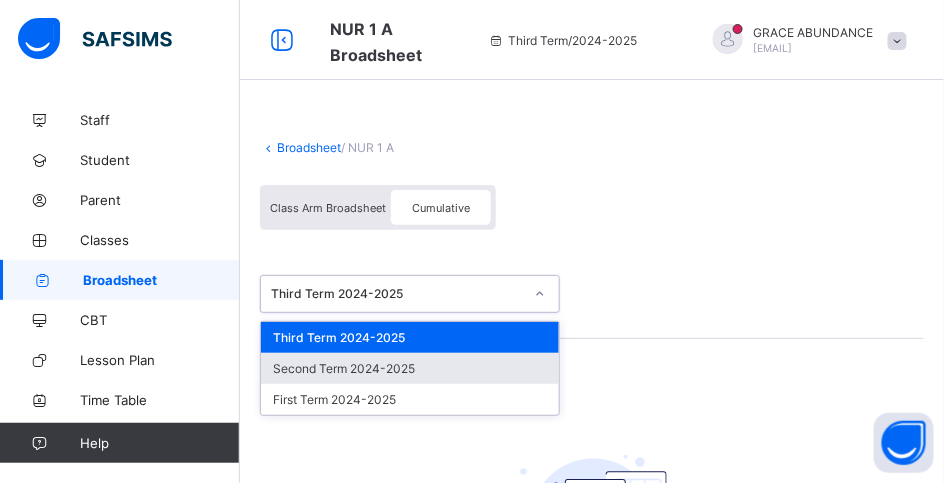 click on "Second Term 2024-2025" at bounding box center (410, 368) 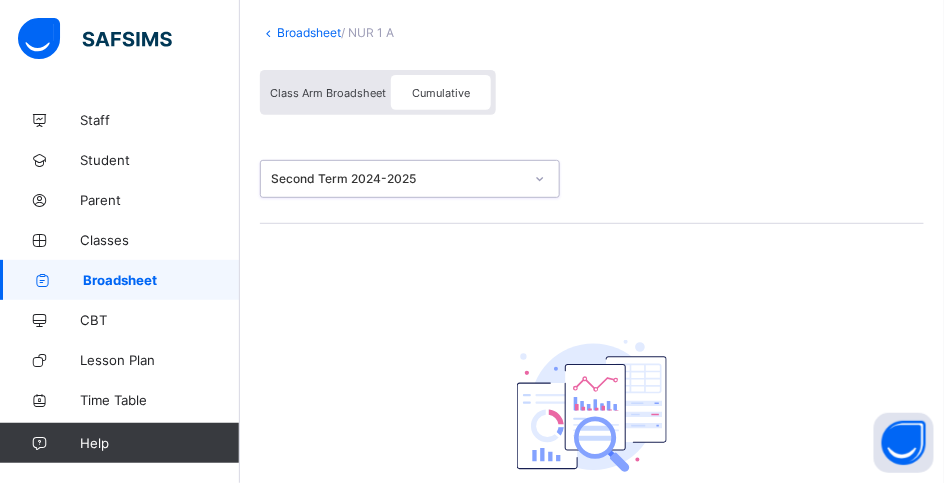scroll, scrollTop: 120, scrollLeft: 0, axis: vertical 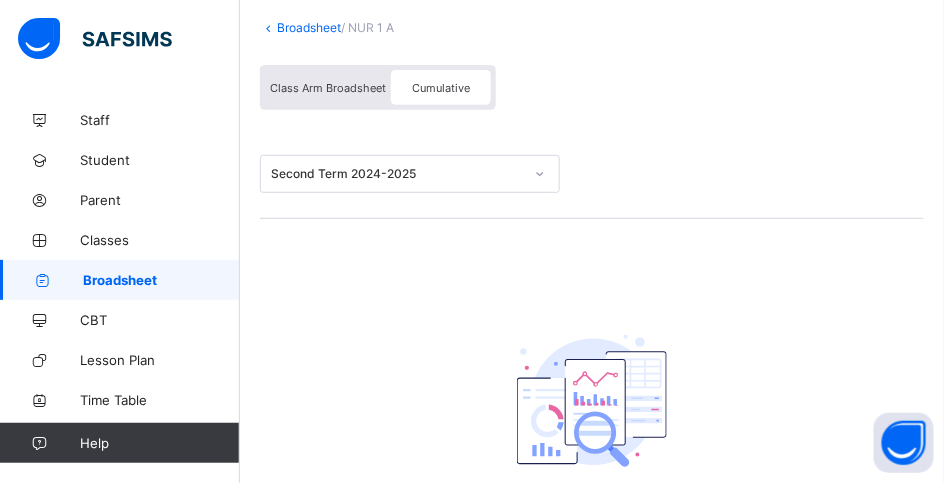 click on "Broadsheet  / NUR 1 A Class Arm Broadsheet Cumulative Second Term 2024-2025 Cumulative result not avaliable There is currently no cumulative result for this class           undefined undefined   Pending View Reportsheet     Position               /undefined         Total Score                 Final Average                 No. of Subjects                 No. in Class                 Class Average                 High. Average in Class                 Low. Average in Class             Assessments     Subjects         Total         Position         Out of         Class average     Form Teacher's comment   Head Teacher's comment   Close   Approve Student Results   × Are you sure to approve this result? Cancel Yes, Approve ×  Send Result Link Recipients Below are the list of students whose parents will receive the result link. Email SMS Cancel Send link × Download Broadsheet Excel Please select the Assessment you want to download the broadsheet for: ALL Cancel Download           undefined undefined   Pending" at bounding box center [592, 303] 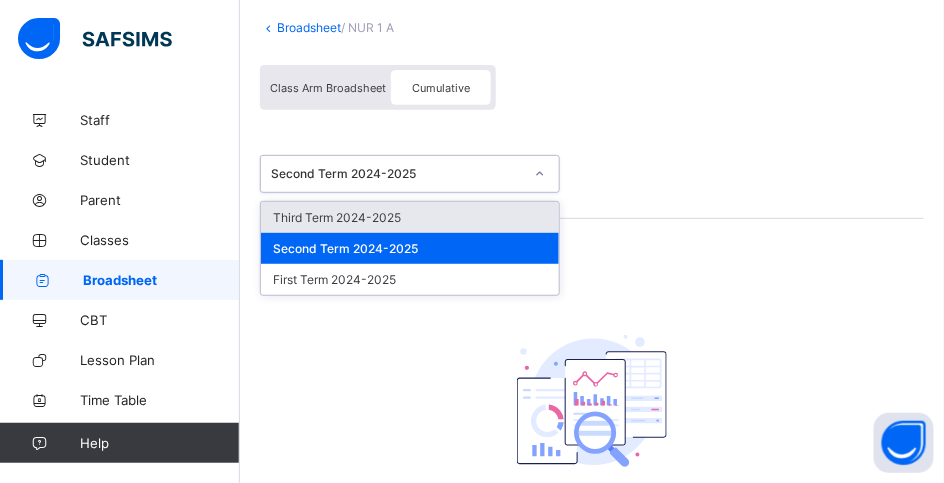 click on "Second Term 2024-2025" at bounding box center (391, 174) 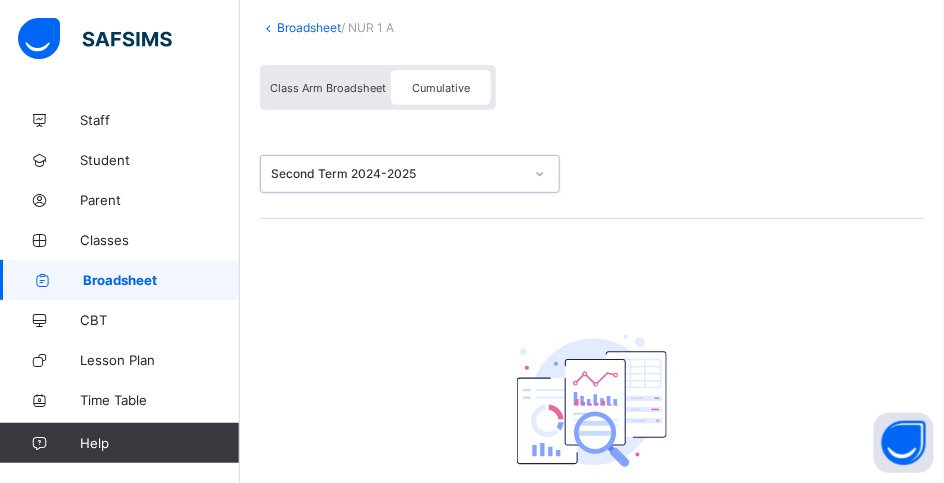 click on "Second Term 2024-2025" at bounding box center [397, 174] 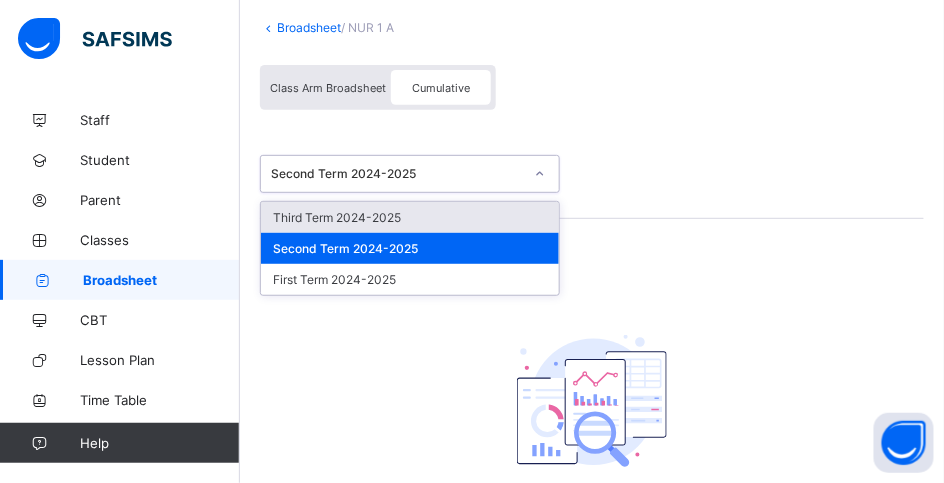 click on "Third Term 2024-2025" at bounding box center (410, 217) 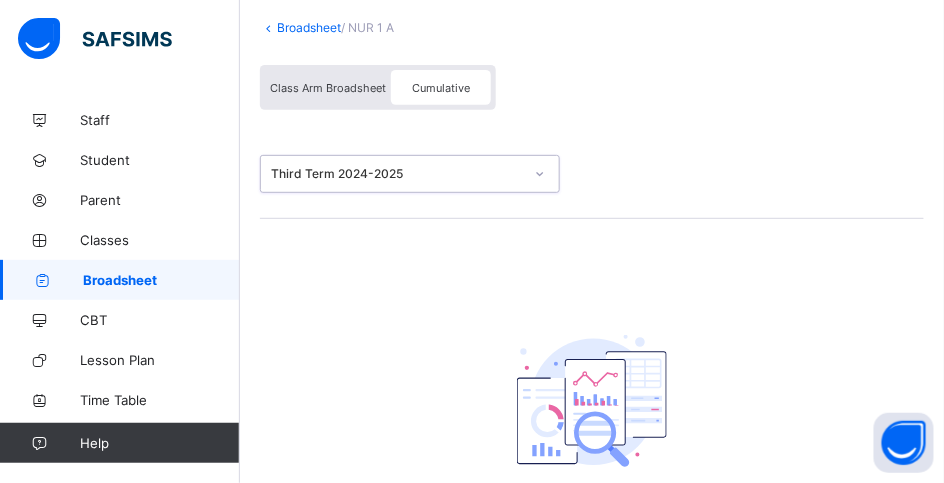 click on "Cumulative" at bounding box center (441, 87) 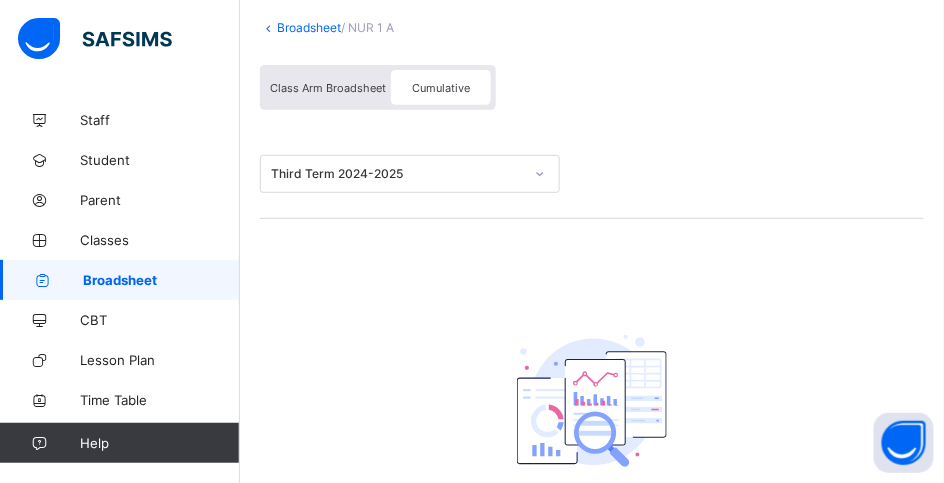 click on "Cumulative" at bounding box center (441, 87) 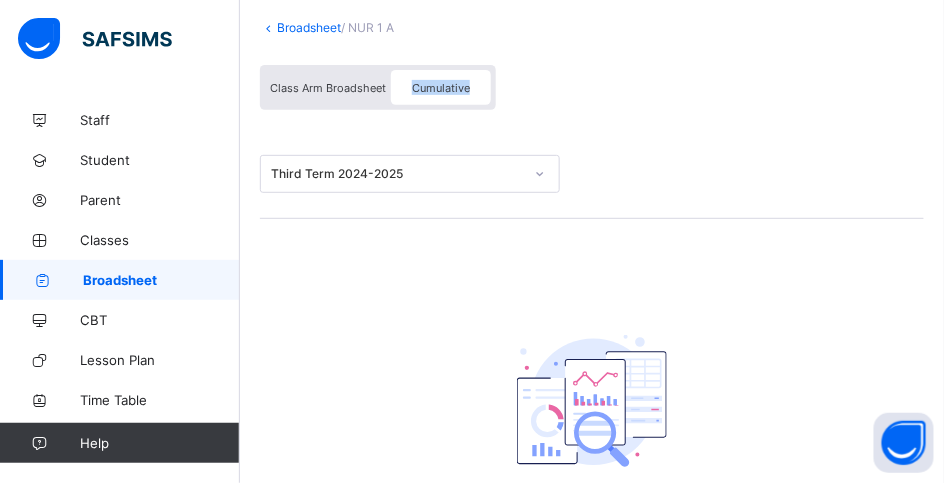 click on "Cumulative" at bounding box center (441, 88) 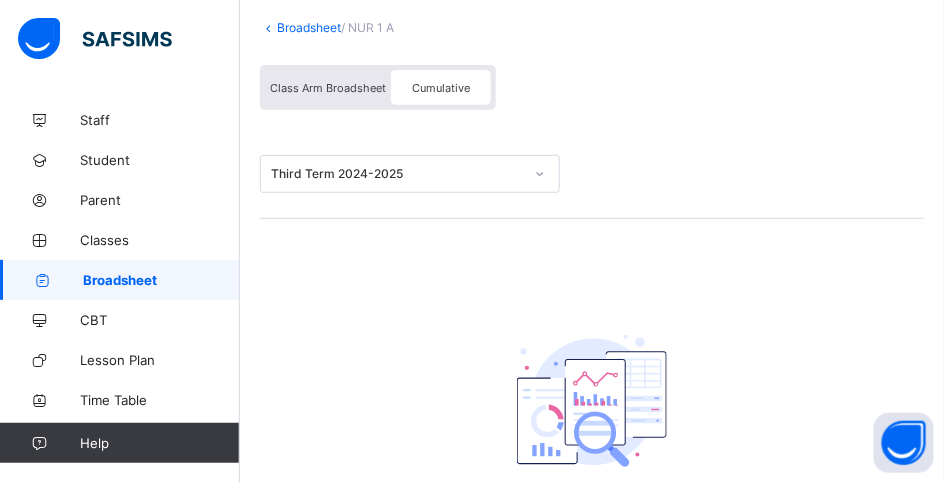 click on "Cumulative" at bounding box center [441, 88] 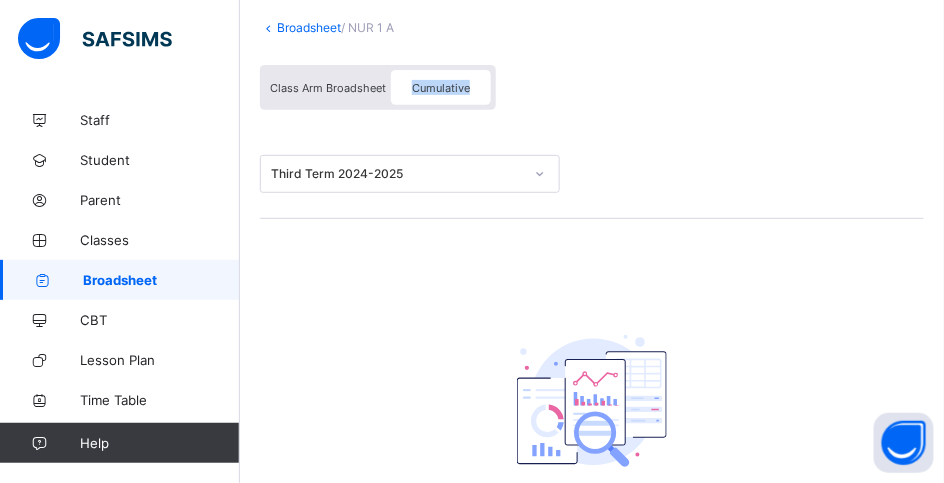 click on "Cumulative" at bounding box center [441, 88] 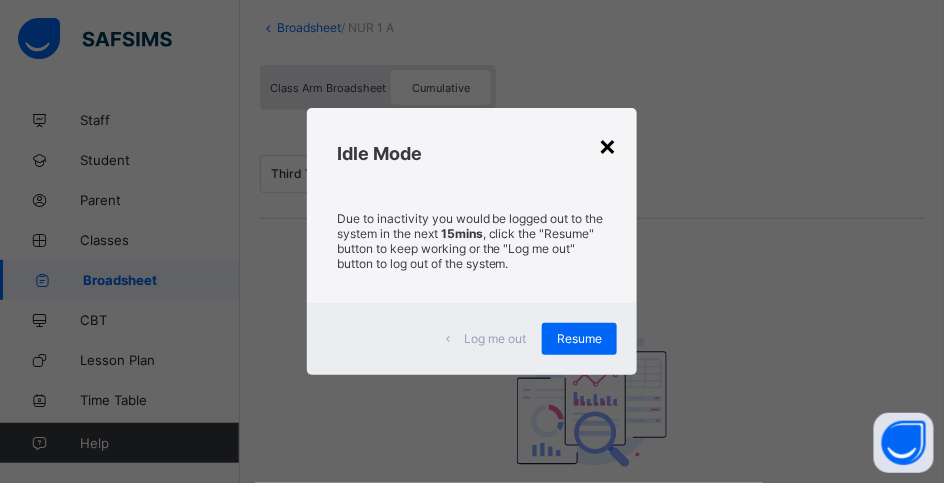 drag, startPoint x: 602, startPoint y: 178, endPoint x: 607, endPoint y: 161, distance: 17.720045 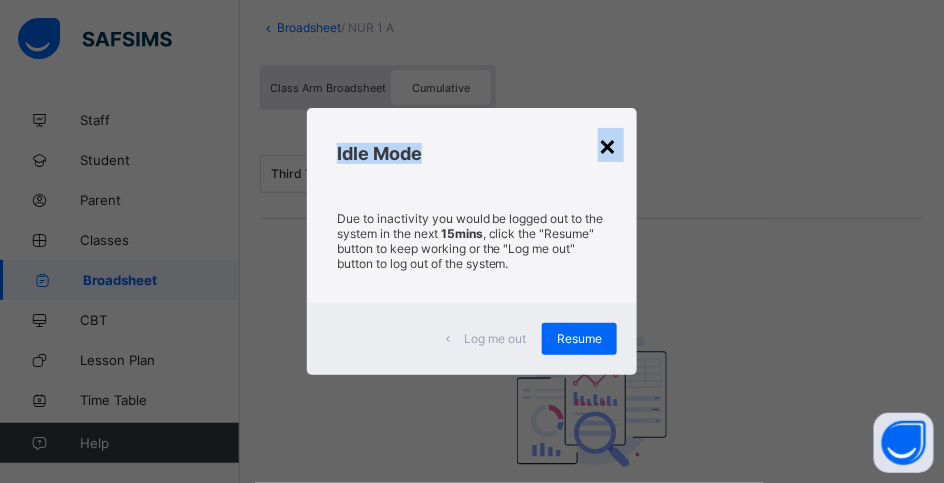 click on "×" at bounding box center [607, 145] 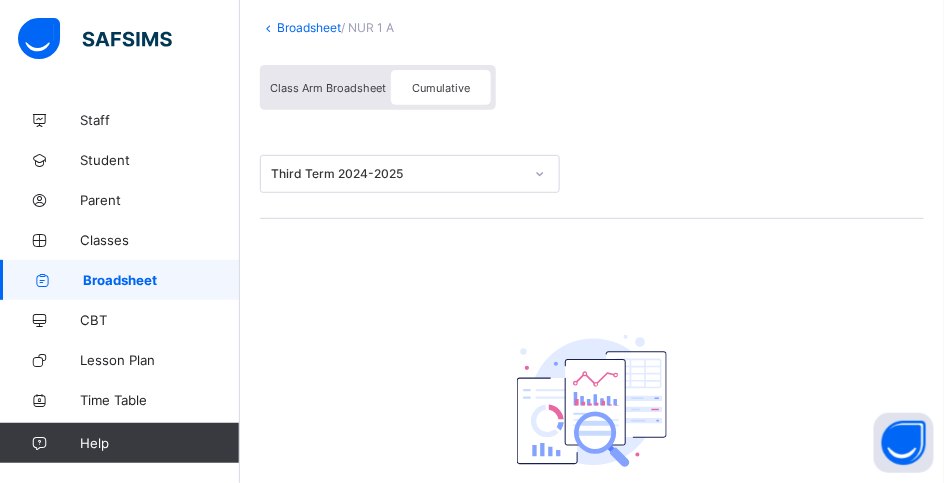 click on "Third Term 2024-2025" at bounding box center (397, 174) 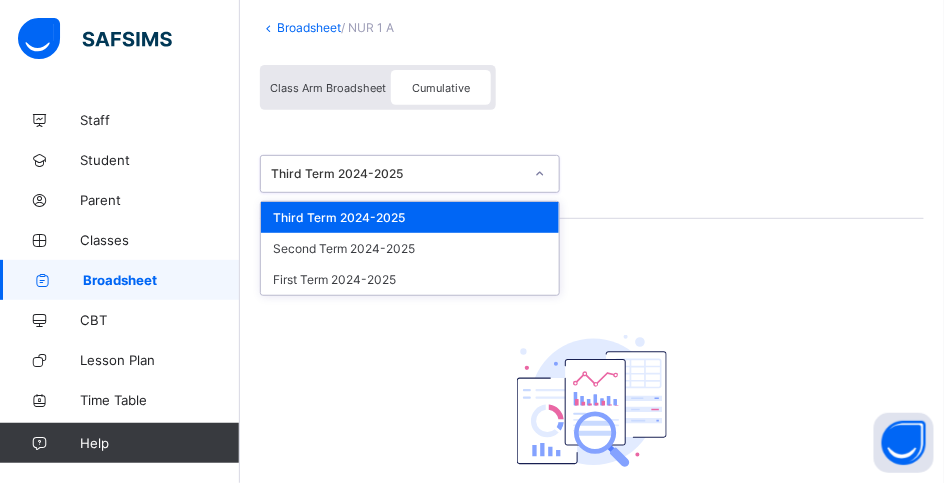 click on "Third Term 2024-2025" at bounding box center (410, 217) 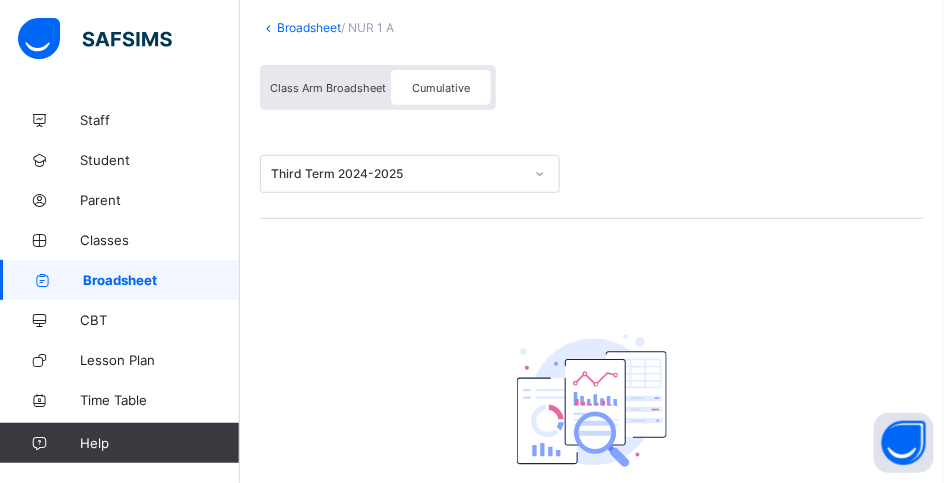 click on "Cumulative" at bounding box center [441, 88] 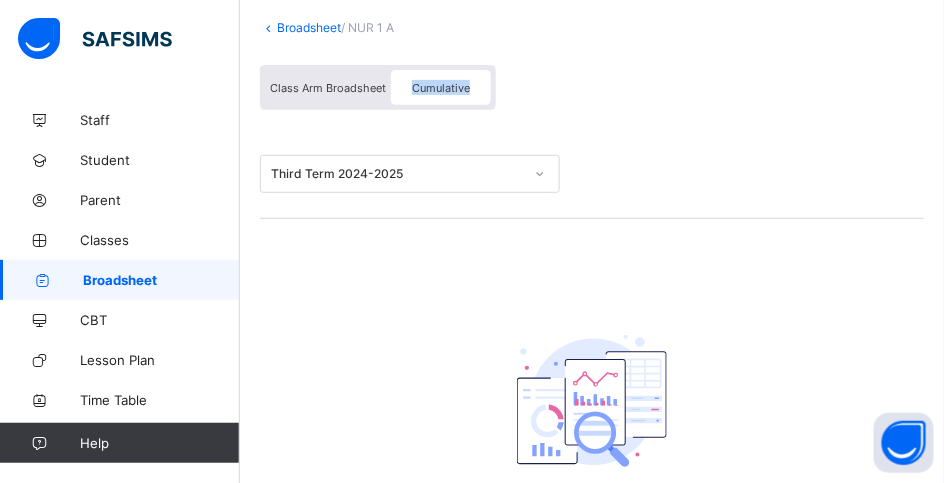 click on "Cumulative" at bounding box center [441, 88] 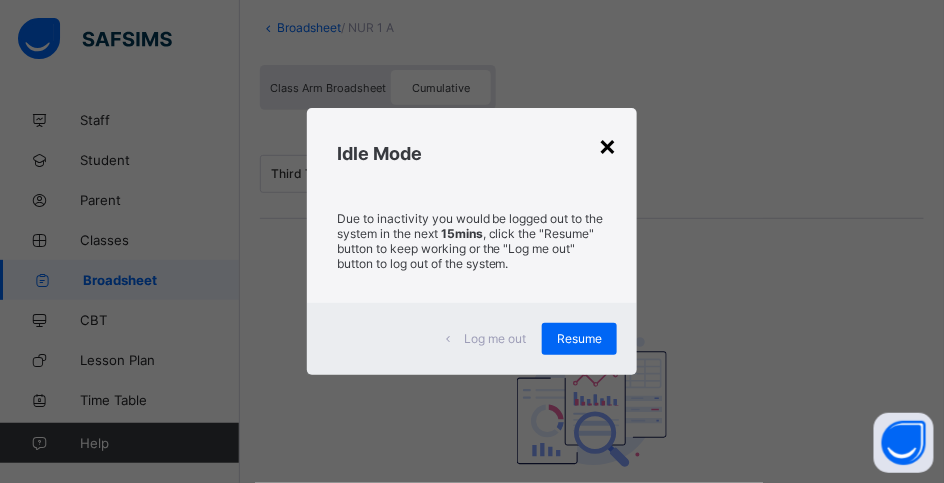 click on "×" at bounding box center (607, 145) 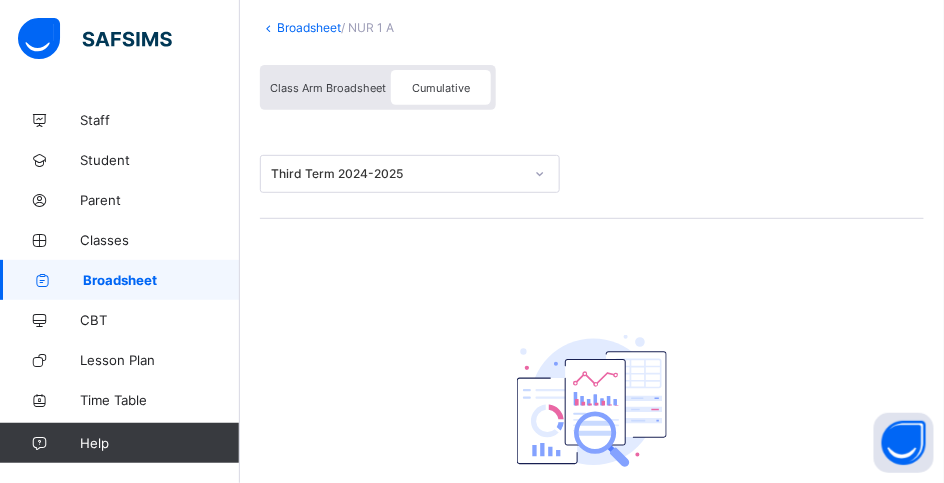 click on "Cumulative" at bounding box center [441, 87] 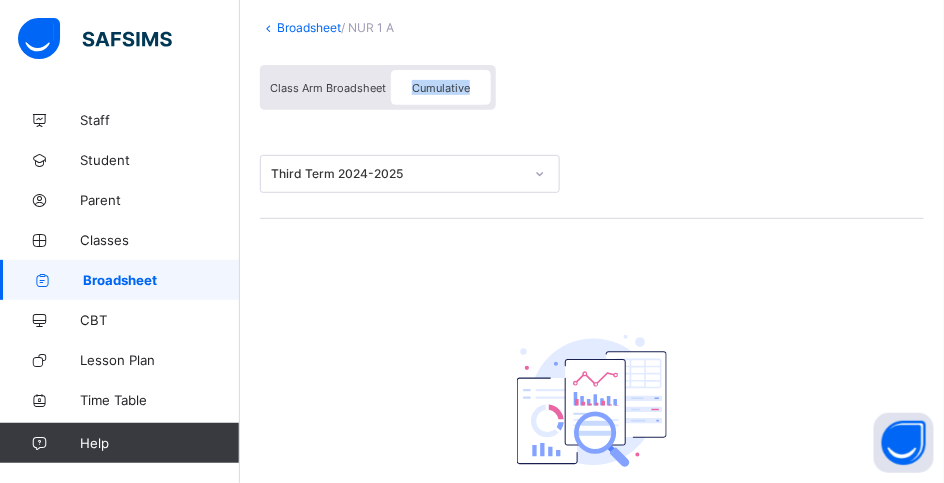 click on "Cumulative" at bounding box center (441, 87) 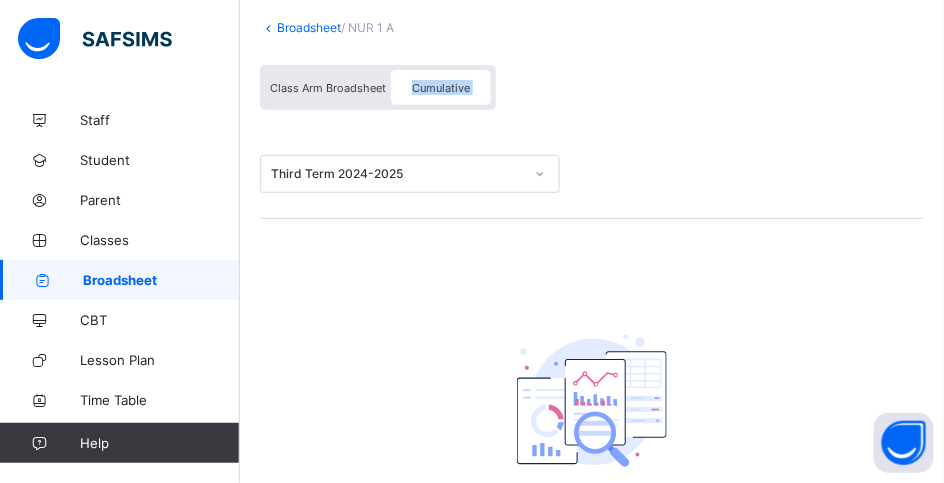 click on "Cumulative" at bounding box center [441, 87] 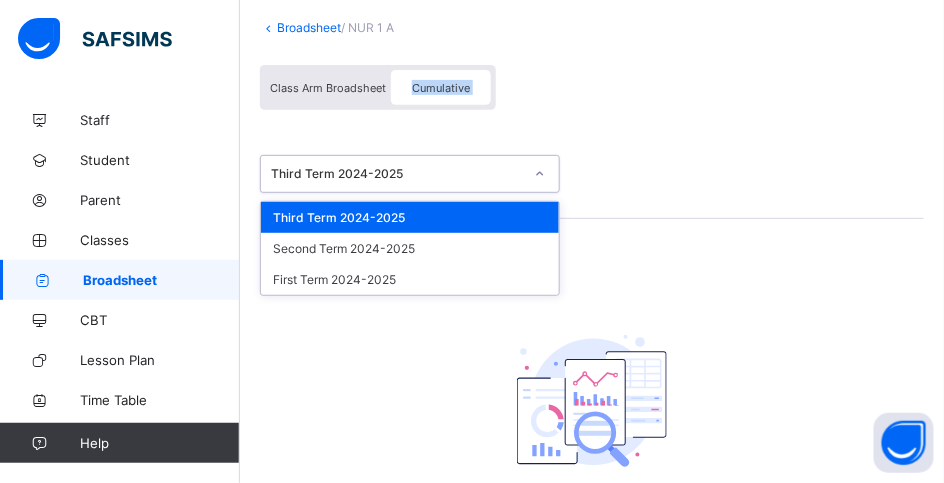 click on "Third Term 2024-2025" at bounding box center (391, 174) 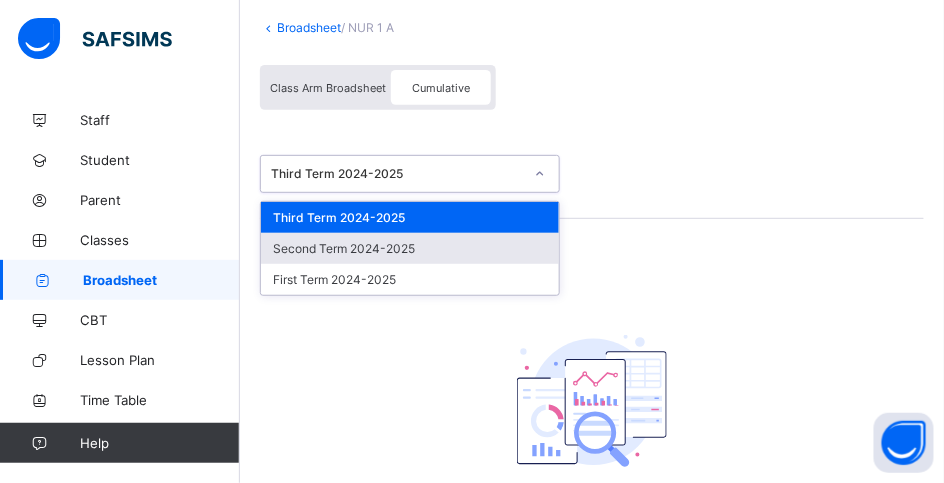 click on "Second Term 2024-2025" at bounding box center (410, 248) 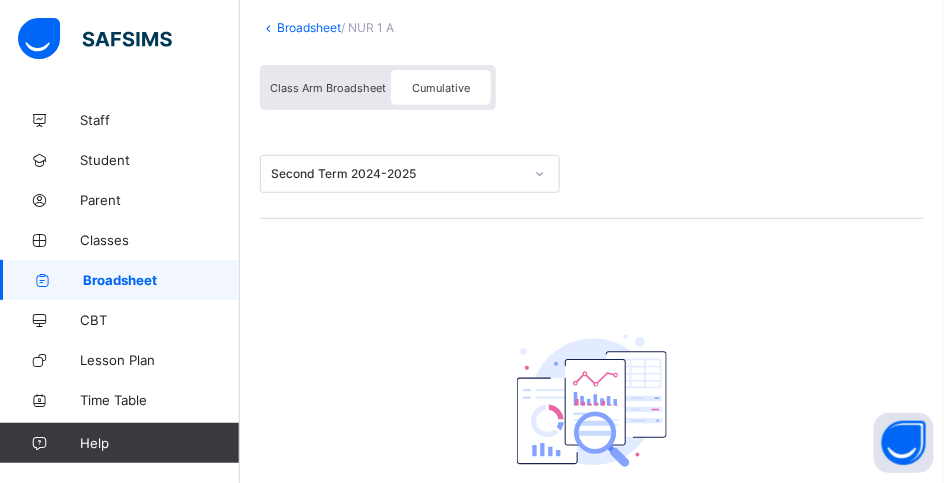 drag, startPoint x: 309, startPoint y: 235, endPoint x: 328, endPoint y: 215, distance: 27.58623 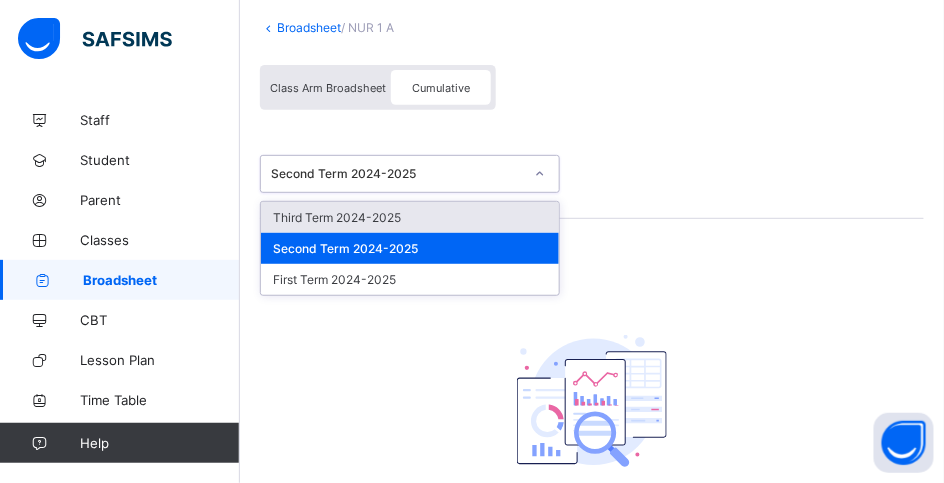 click on "Second Term 2024-2025" at bounding box center [391, 174] 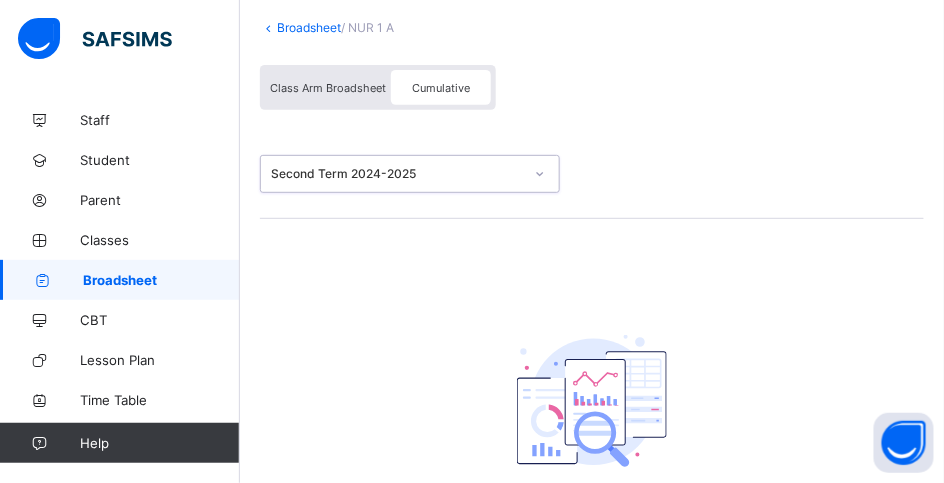 click on "Second Term 2024-2025" at bounding box center (410, 174) 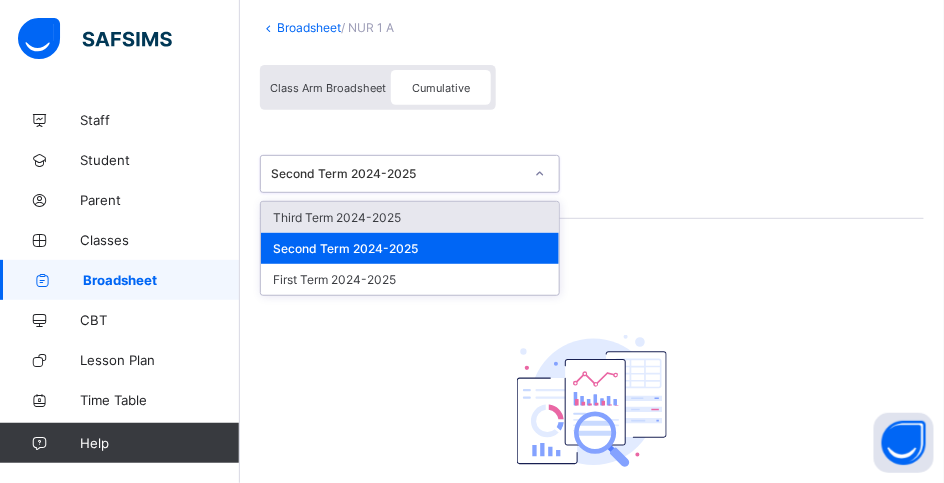 click on "Second Term 2024-2025" at bounding box center (397, 174) 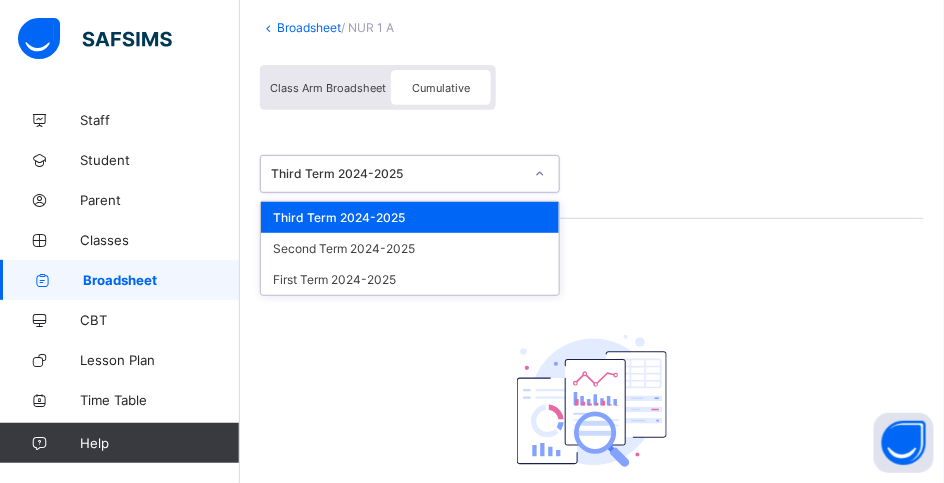 click on "Third Term 2024-2025" at bounding box center [397, 174] 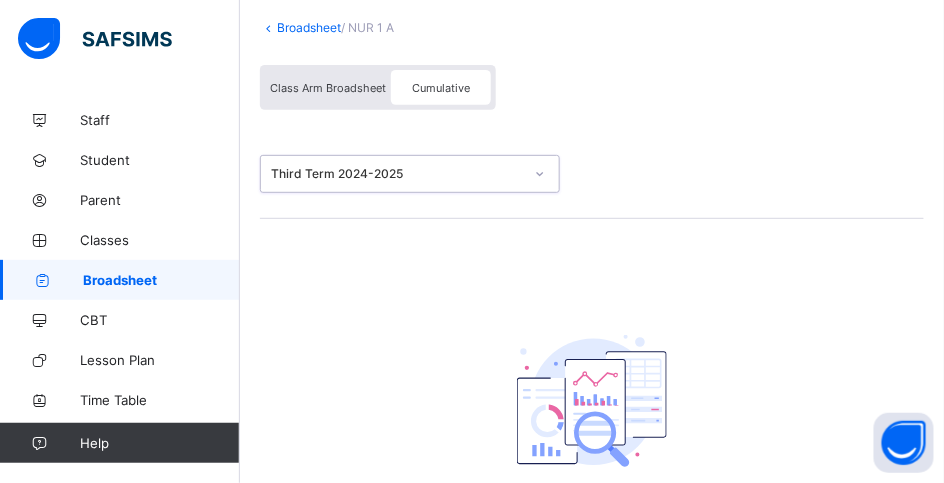 click on "Cumulative" at bounding box center [441, 88] 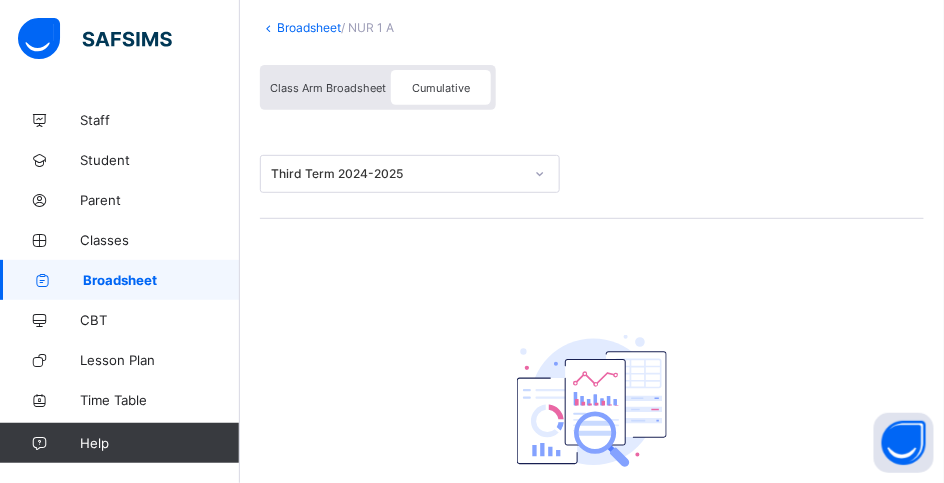 click on "Cumulative" at bounding box center [441, 88] 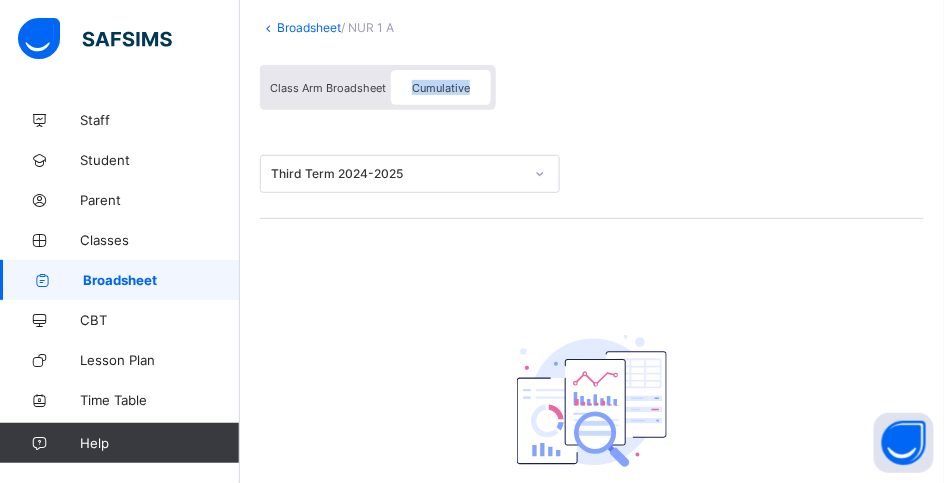 click on "Cumulative" at bounding box center (441, 88) 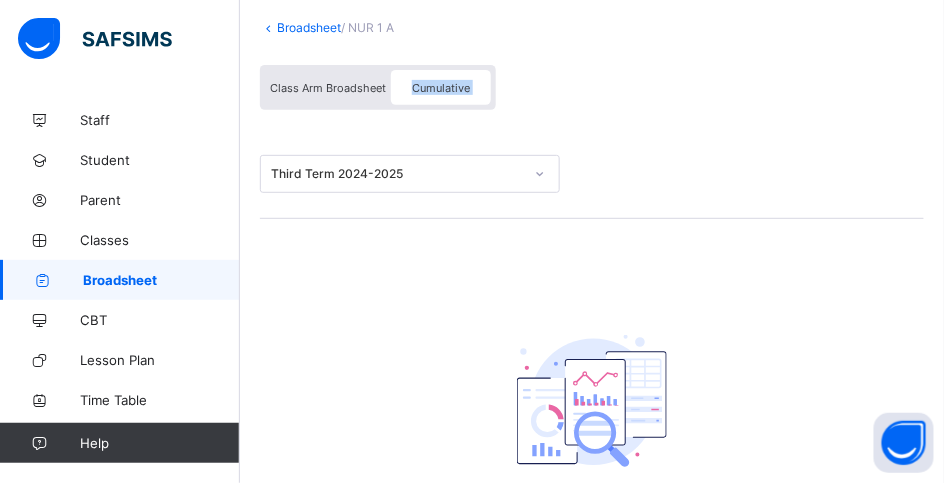 click on "Cumulative" at bounding box center (441, 88) 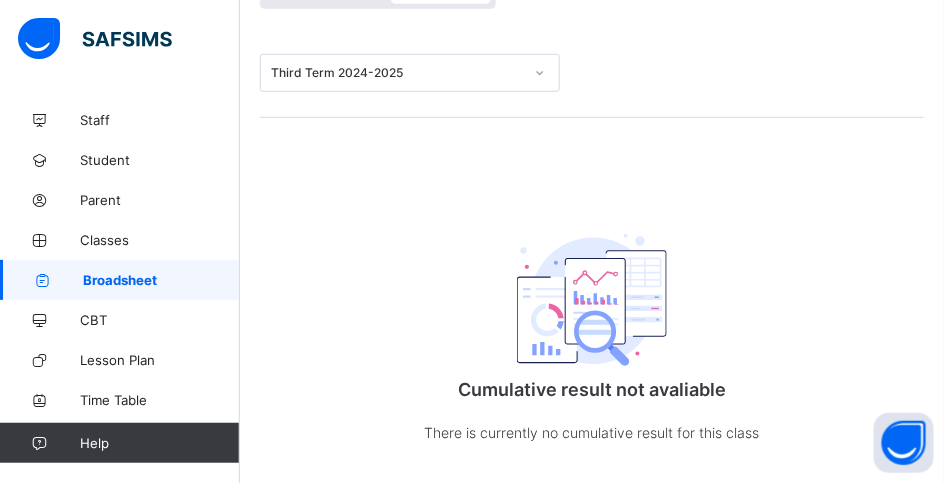 scroll, scrollTop: 263, scrollLeft: 0, axis: vertical 